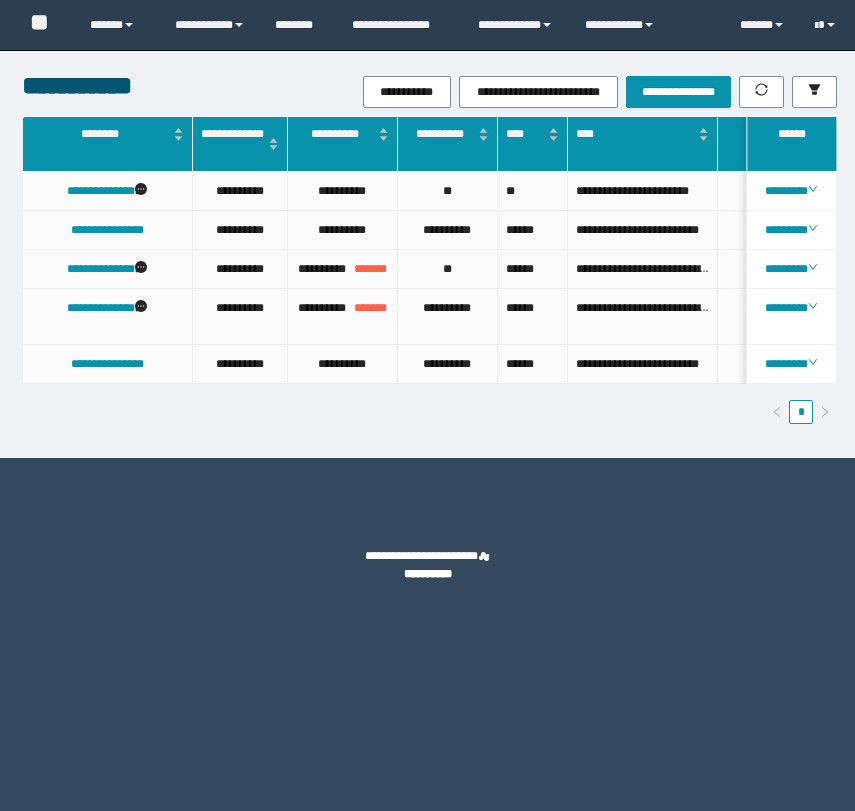 scroll, scrollTop: 0, scrollLeft: 0, axis: both 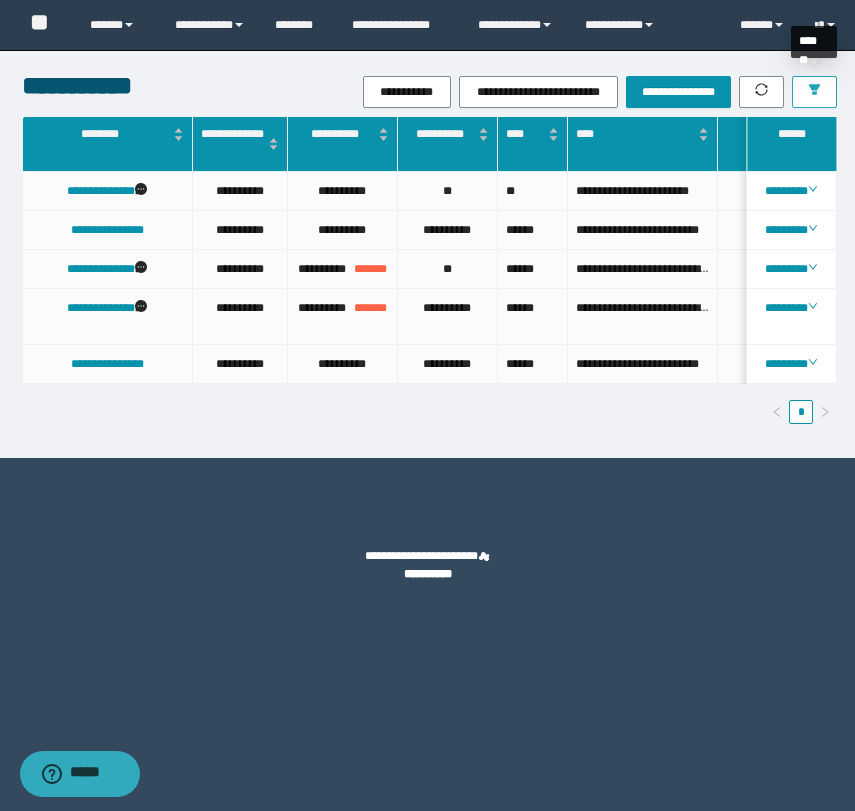 click 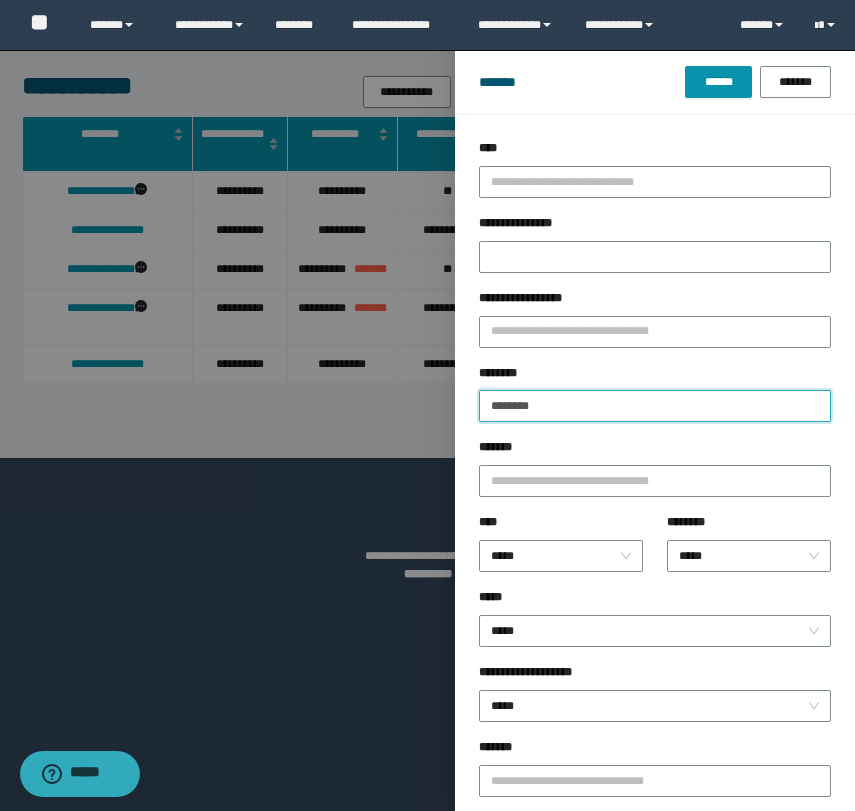 drag, startPoint x: 597, startPoint y: 405, endPoint x: 266, endPoint y: 383, distance: 331.73032 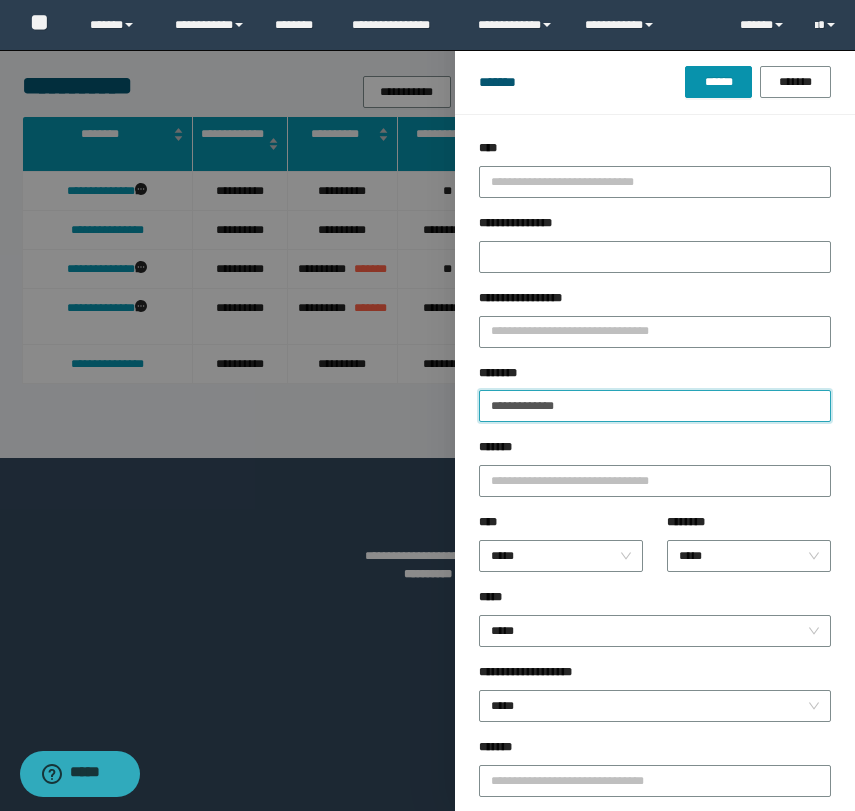 click on "**********" at bounding box center [655, 406] 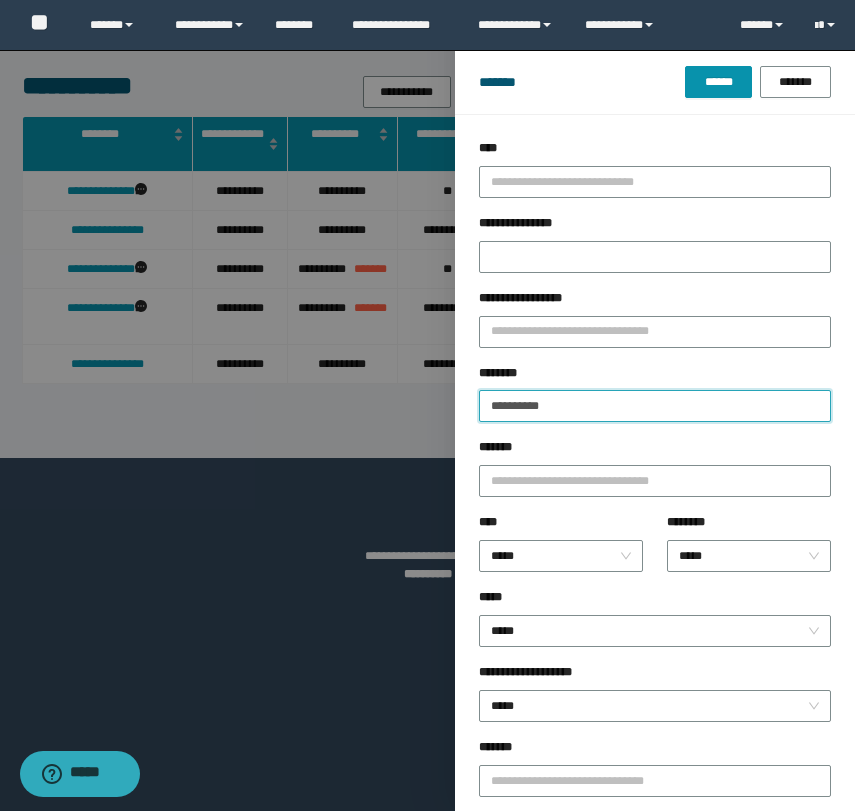 click on "******" at bounding box center (718, 82) 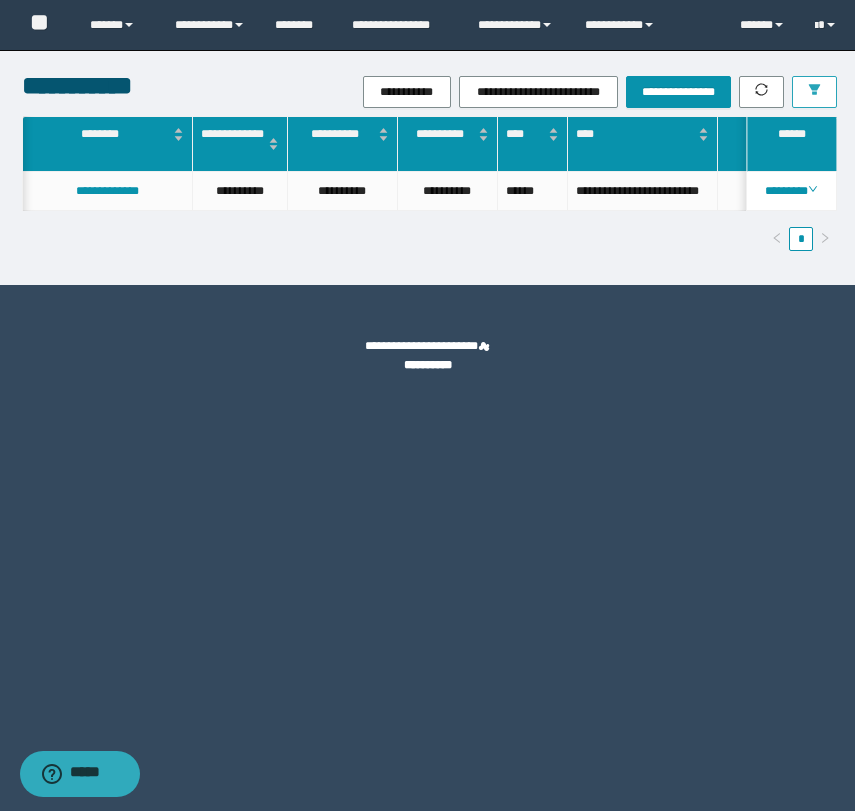 scroll, scrollTop: 0, scrollLeft: 313, axis: horizontal 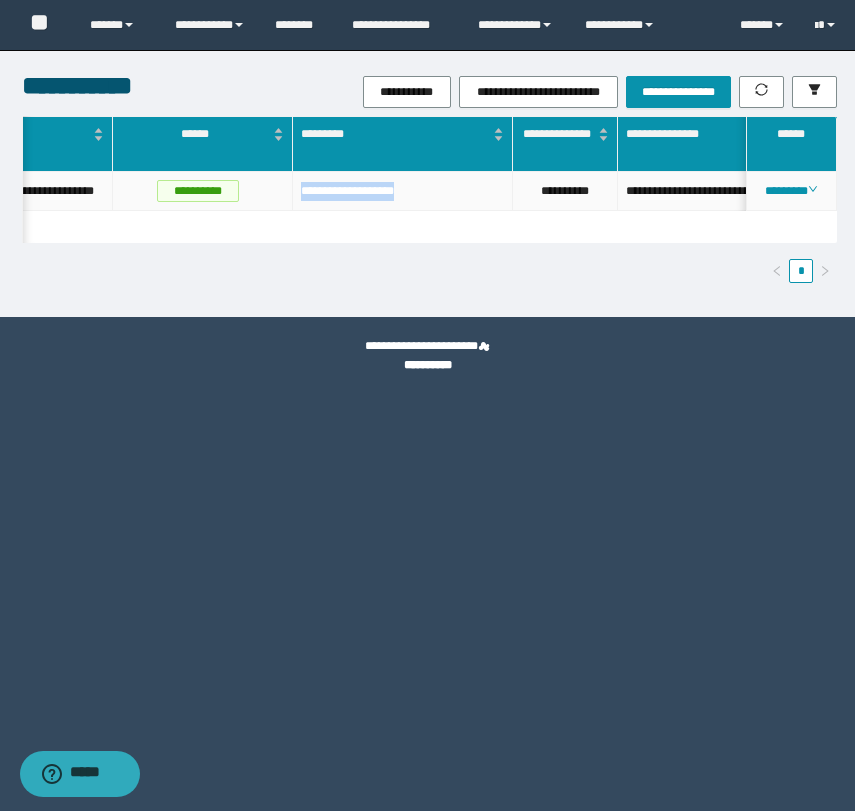 drag, startPoint x: 440, startPoint y: 192, endPoint x: 298, endPoint y: 188, distance: 142.05632 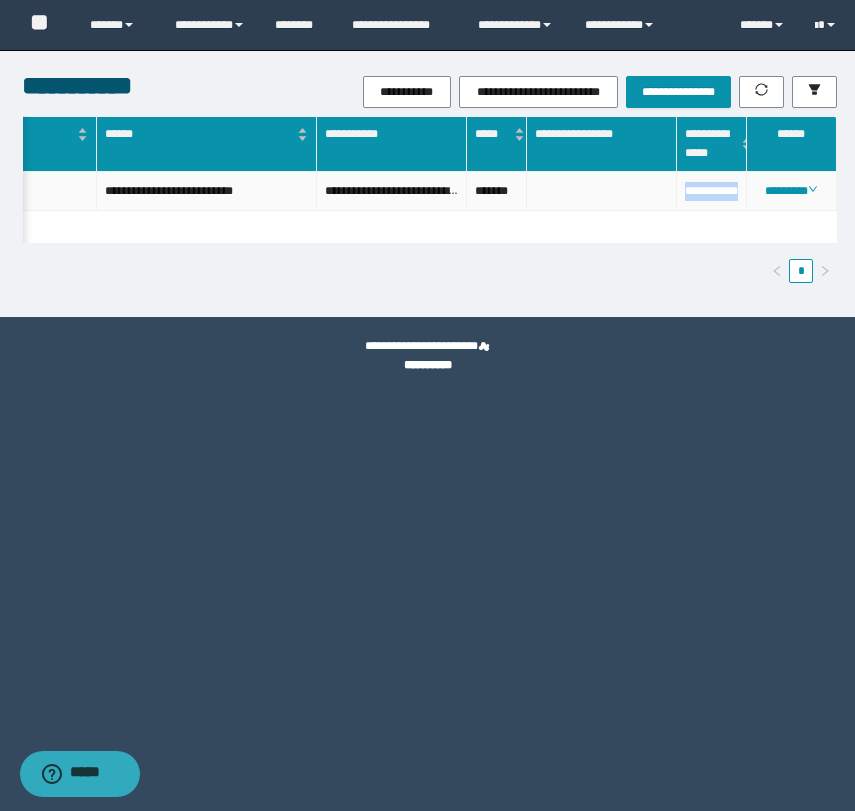 drag, startPoint x: 711, startPoint y: 207, endPoint x: 653, endPoint y: 185, distance: 62.03225 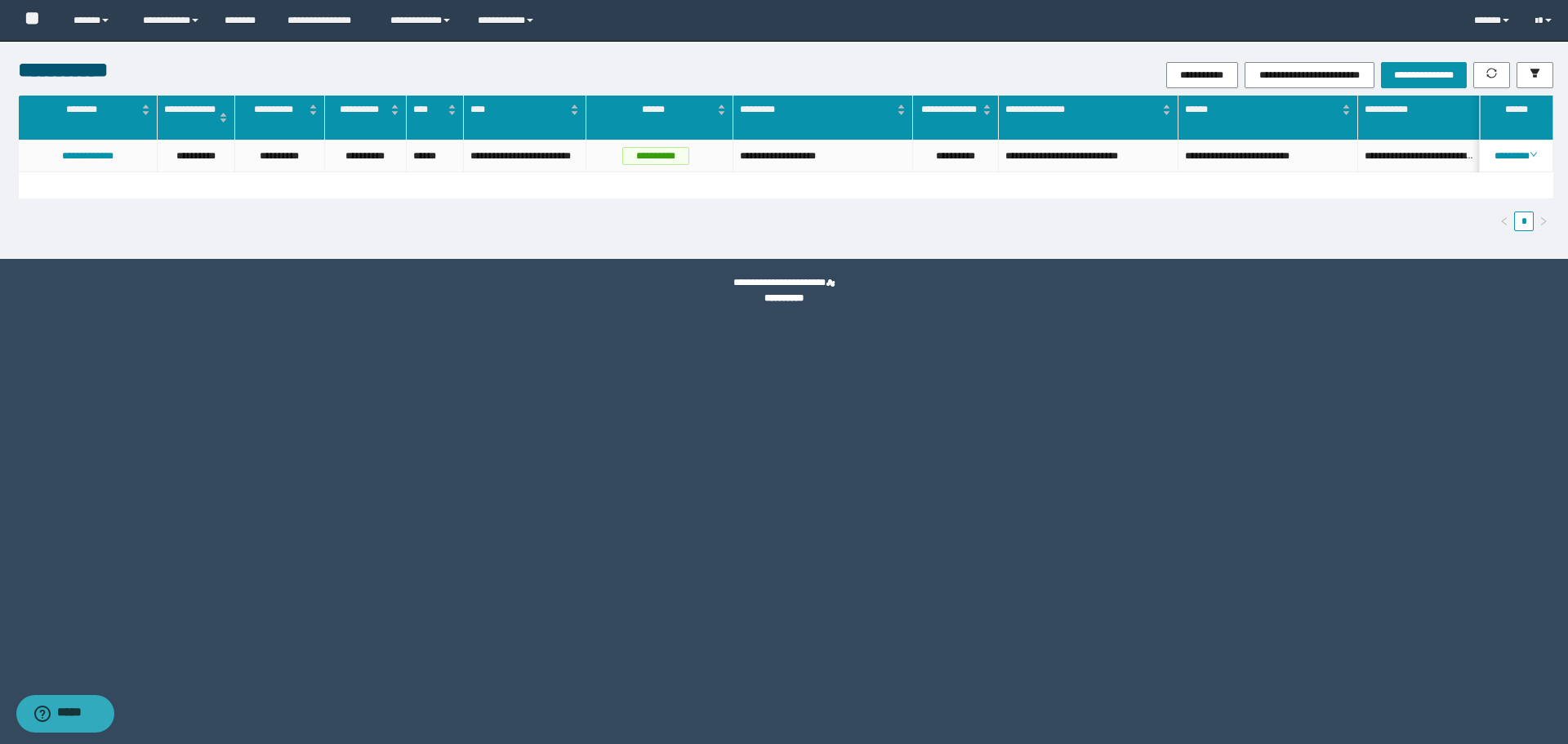 drag, startPoint x: 1163, startPoint y: 300, endPoint x: 1353, endPoint y: 74, distance: 295.2558 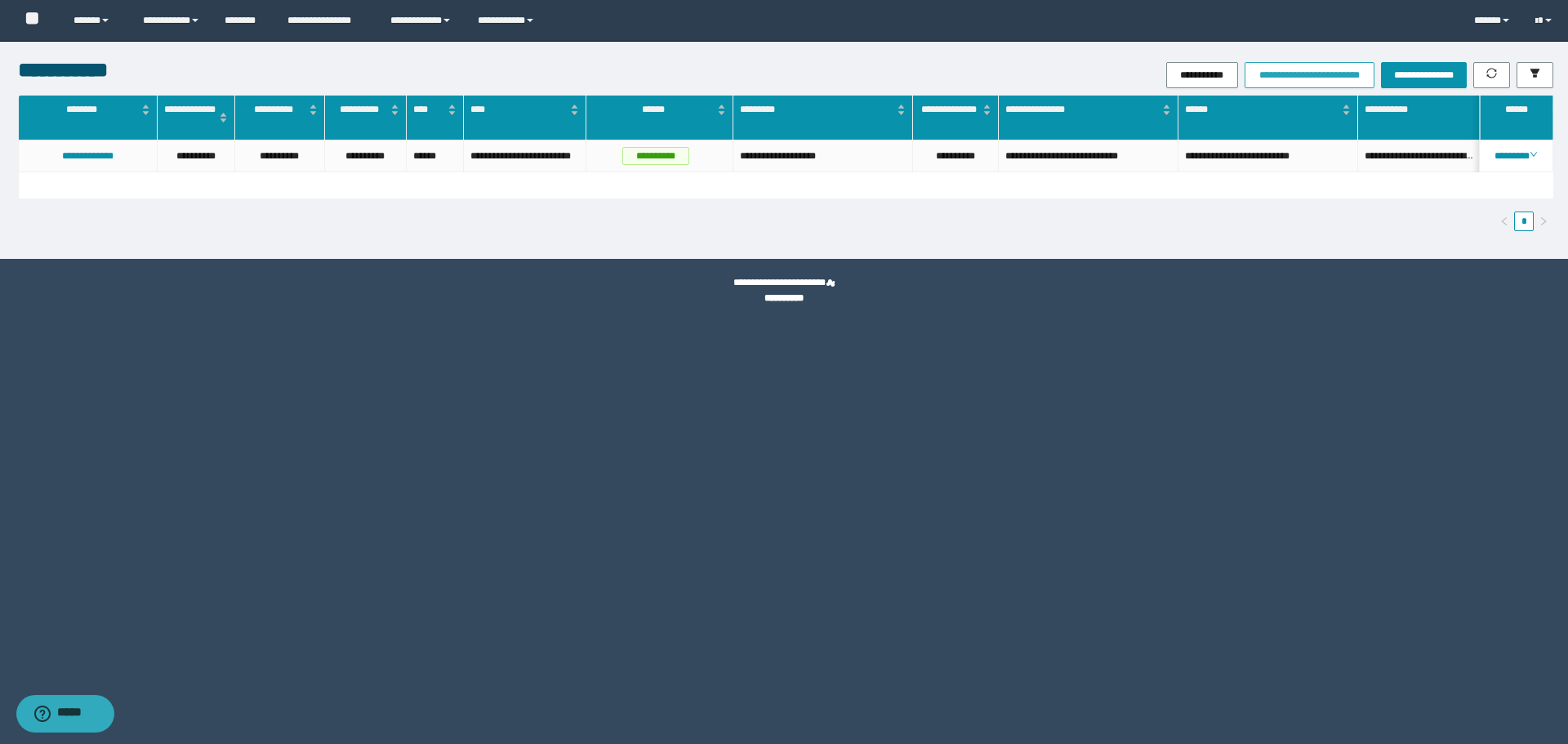 click on "**********" at bounding box center (784, 298) 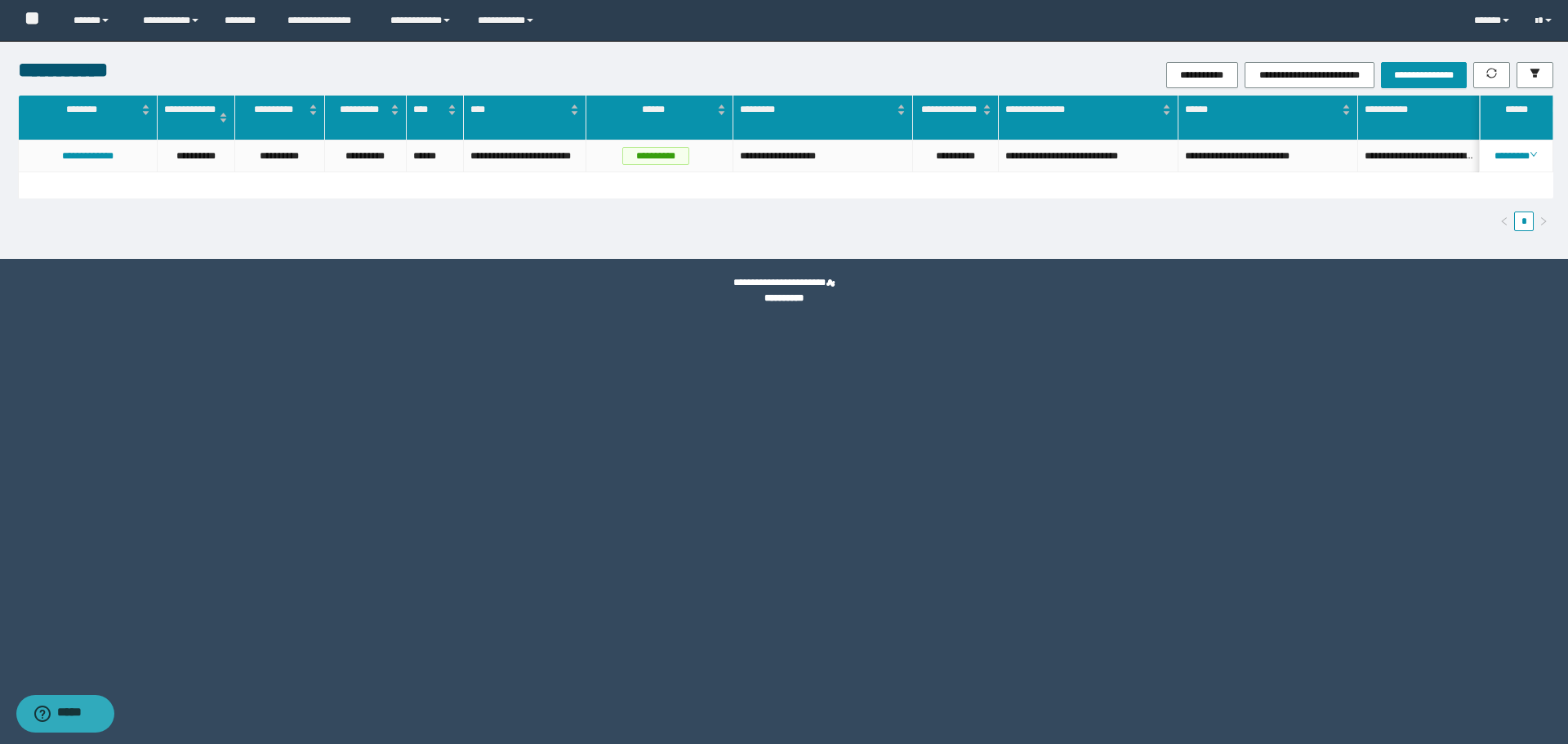 click on "*" at bounding box center (786, 221) 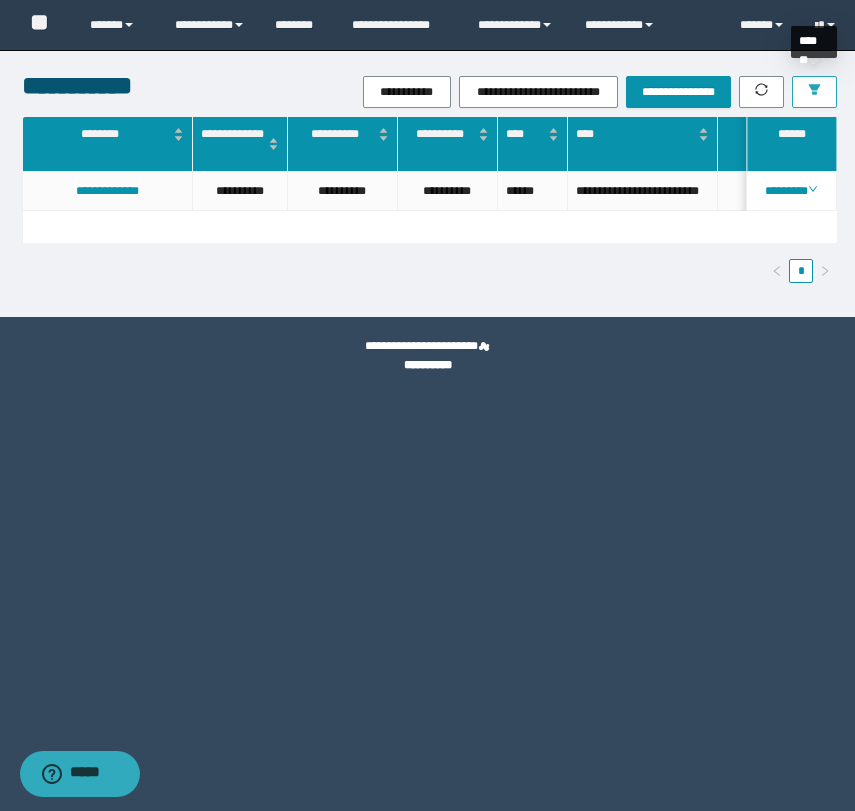 click at bounding box center [814, 92] 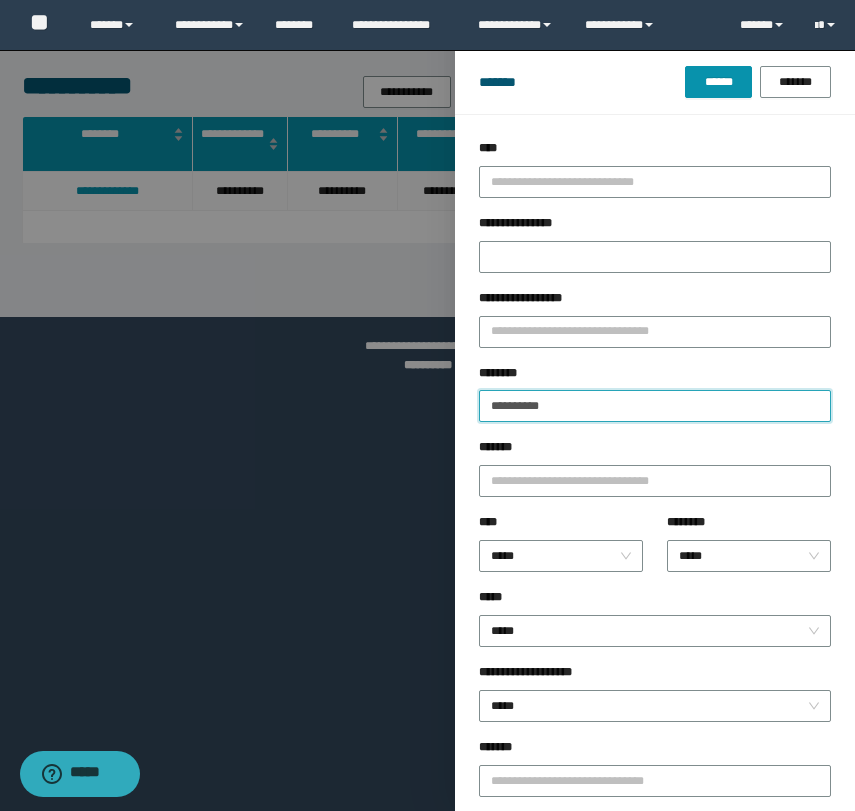 drag, startPoint x: 601, startPoint y: 410, endPoint x: 292, endPoint y: 404, distance: 309.05826 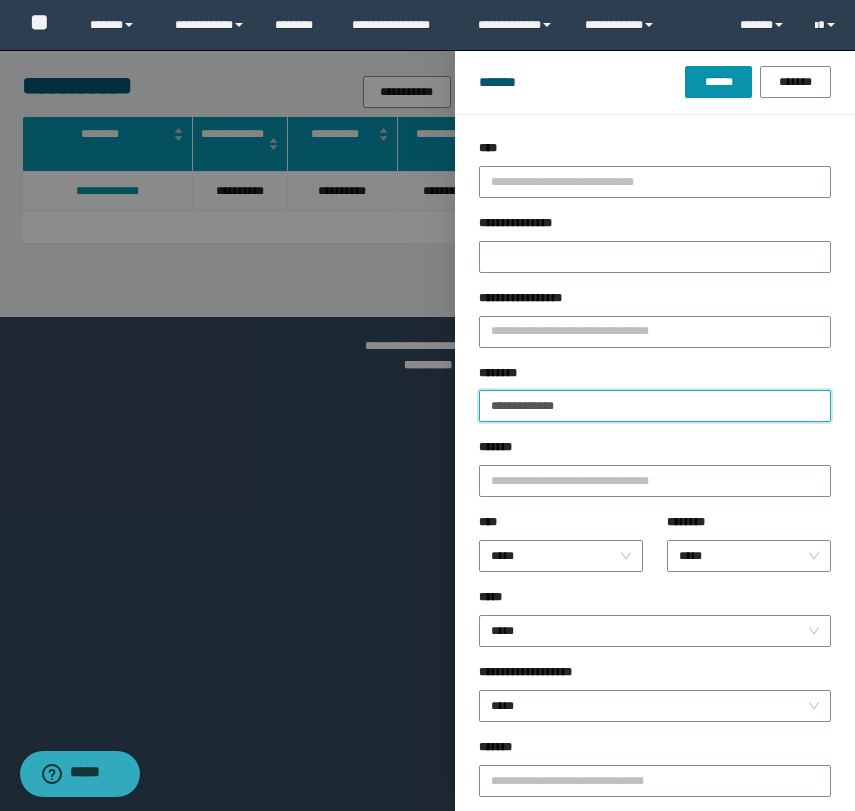 click on "**********" at bounding box center (655, 406) 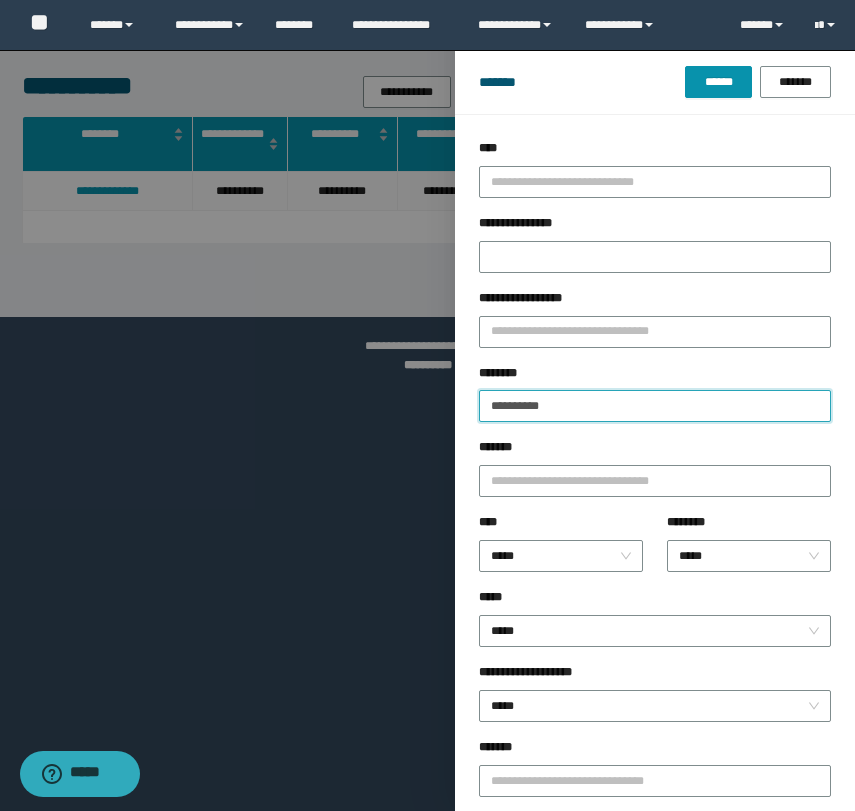 click on "******" at bounding box center (718, 82) 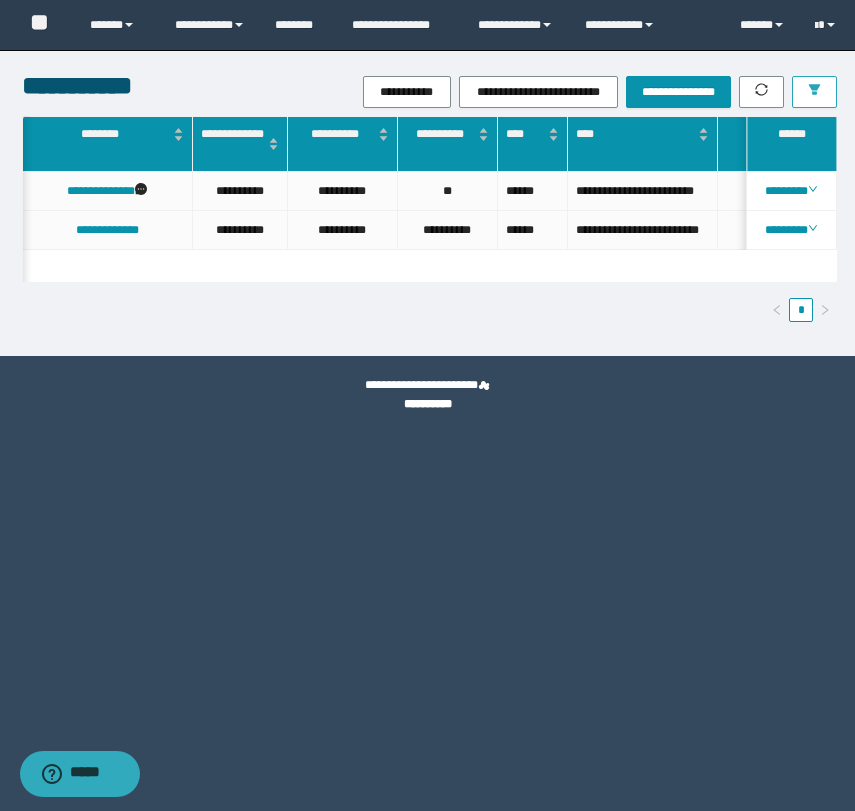 scroll, scrollTop: 0, scrollLeft: 489, axis: horizontal 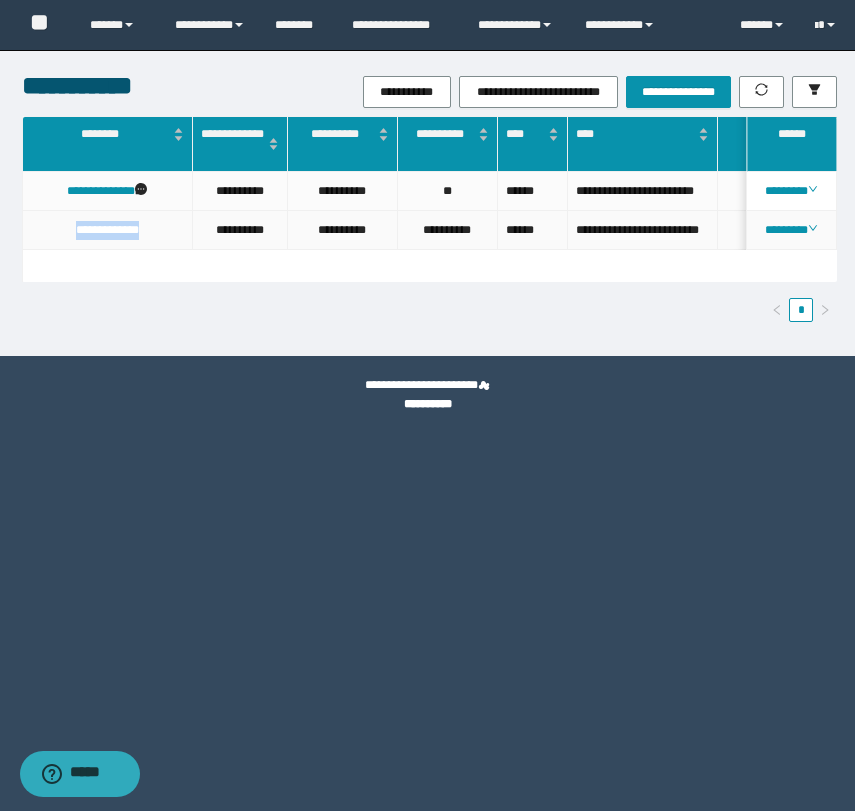 drag, startPoint x: 158, startPoint y: 231, endPoint x: 30, endPoint y: 239, distance: 128.24976 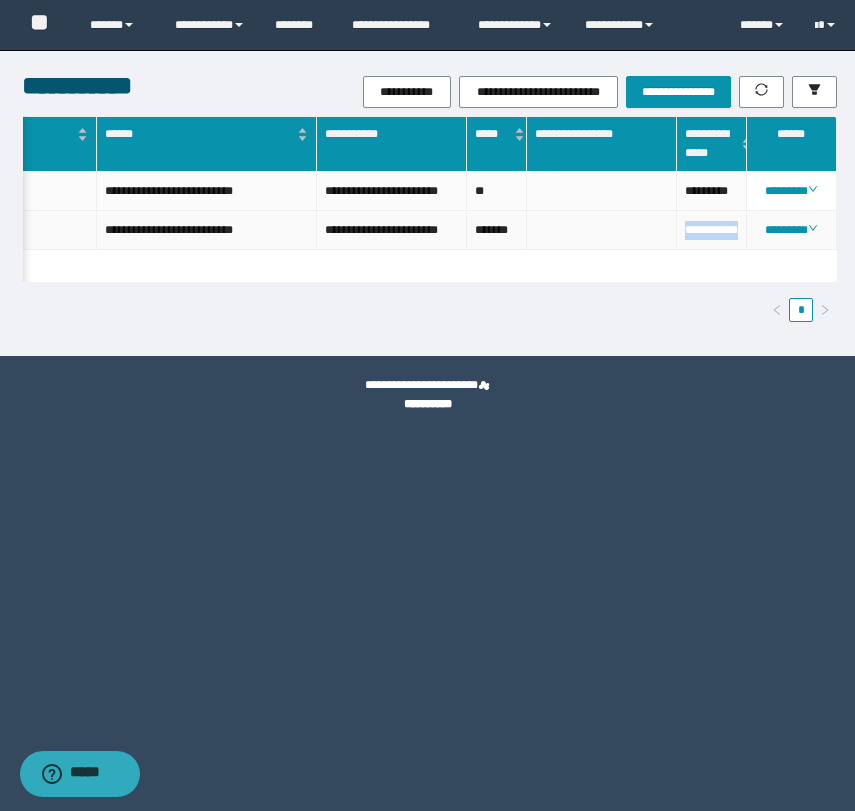 drag, startPoint x: 708, startPoint y: 245, endPoint x: 682, endPoint y: 232, distance: 29.068884 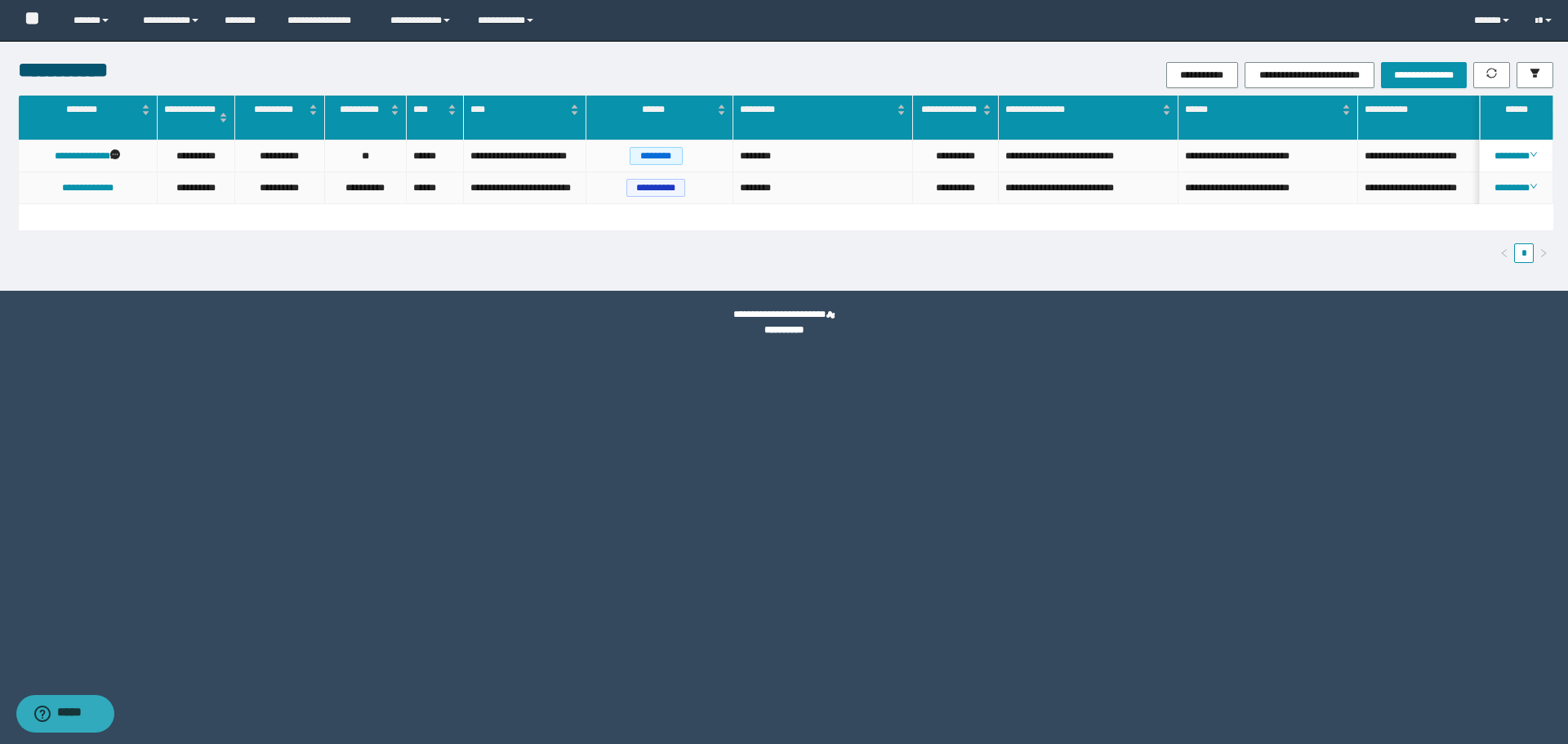 click on "**********" at bounding box center [1089, 188] 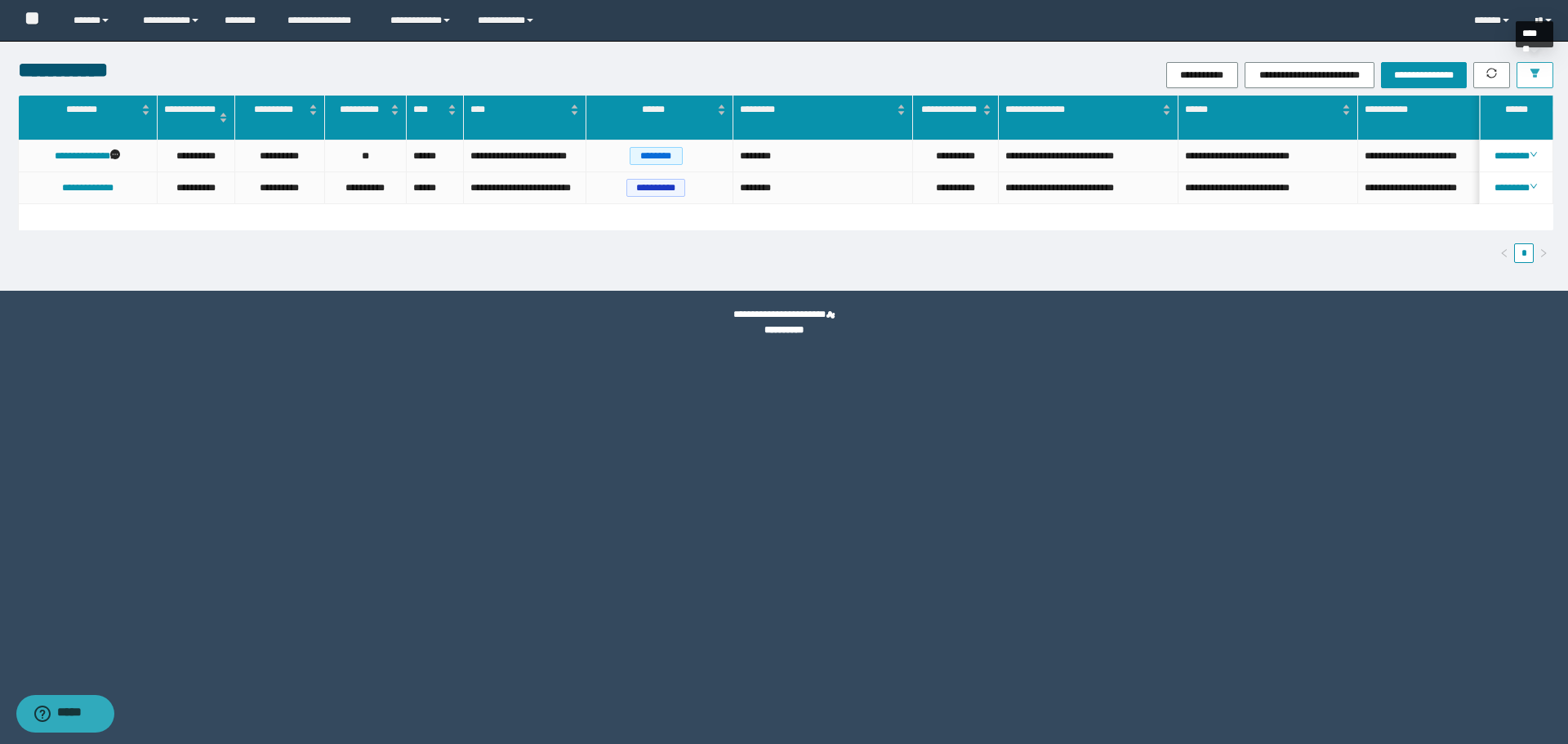 click at bounding box center (1535, 75) 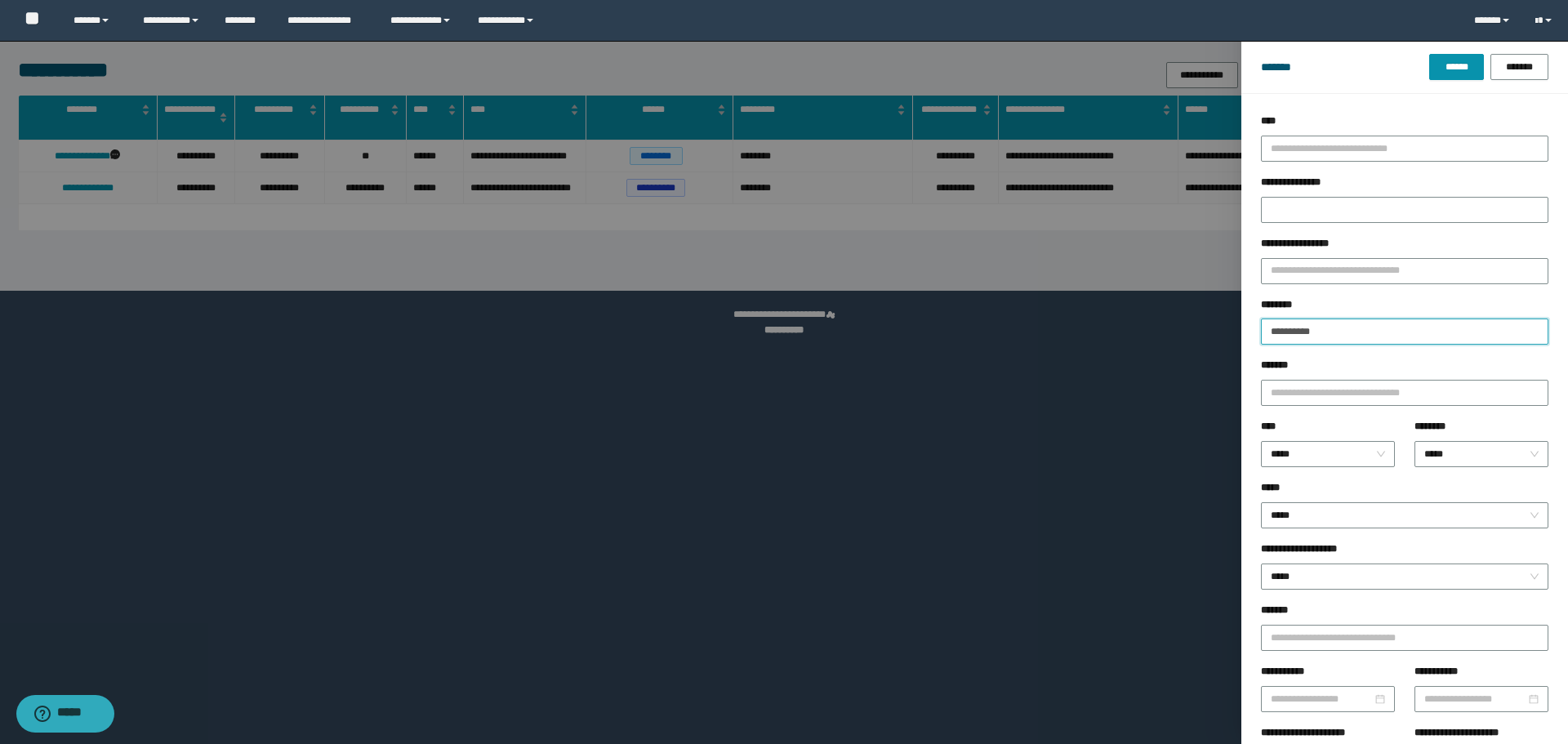 drag, startPoint x: 1340, startPoint y: 334, endPoint x: 1173, endPoint y: 332, distance: 167.01198 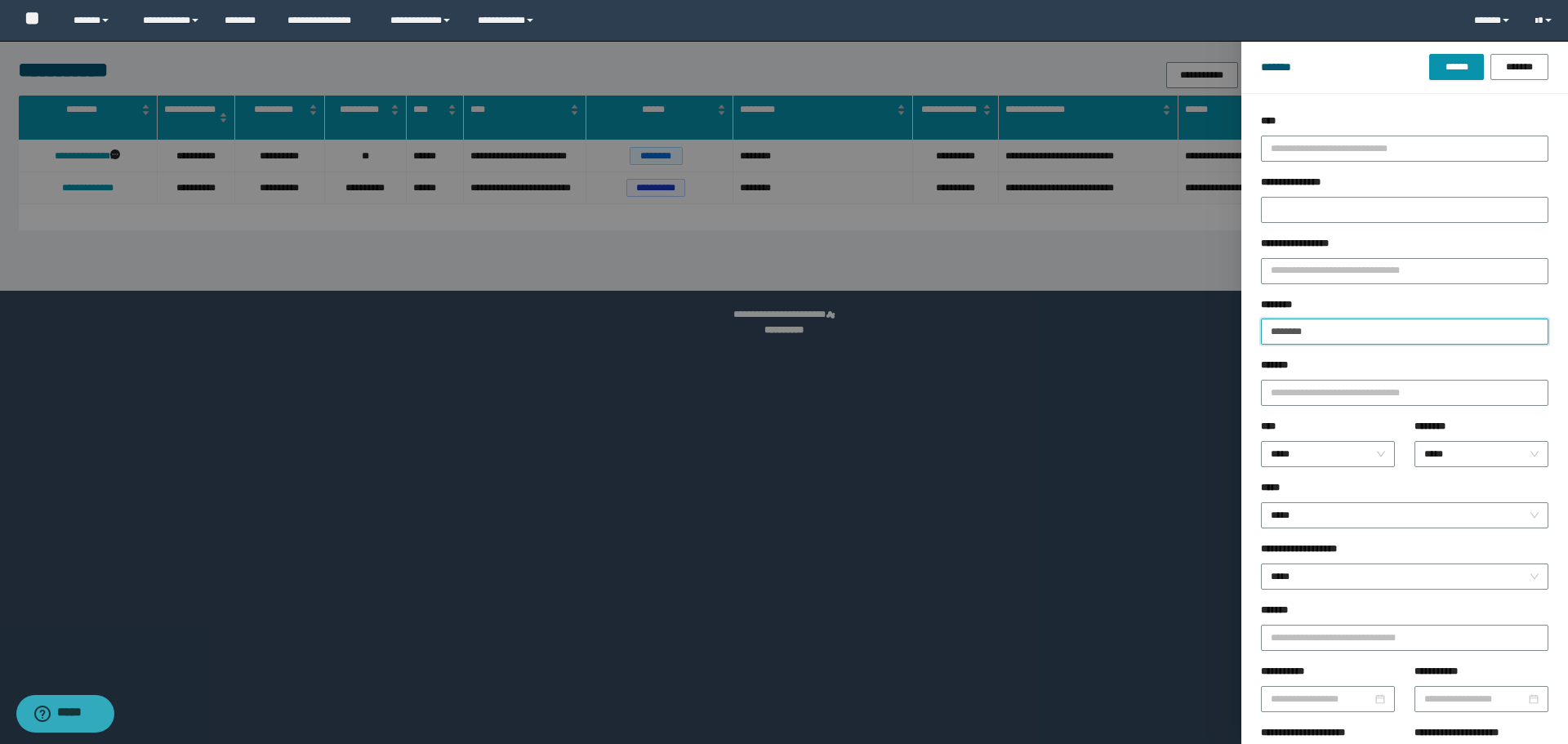 click on "******" at bounding box center (1456, 67) 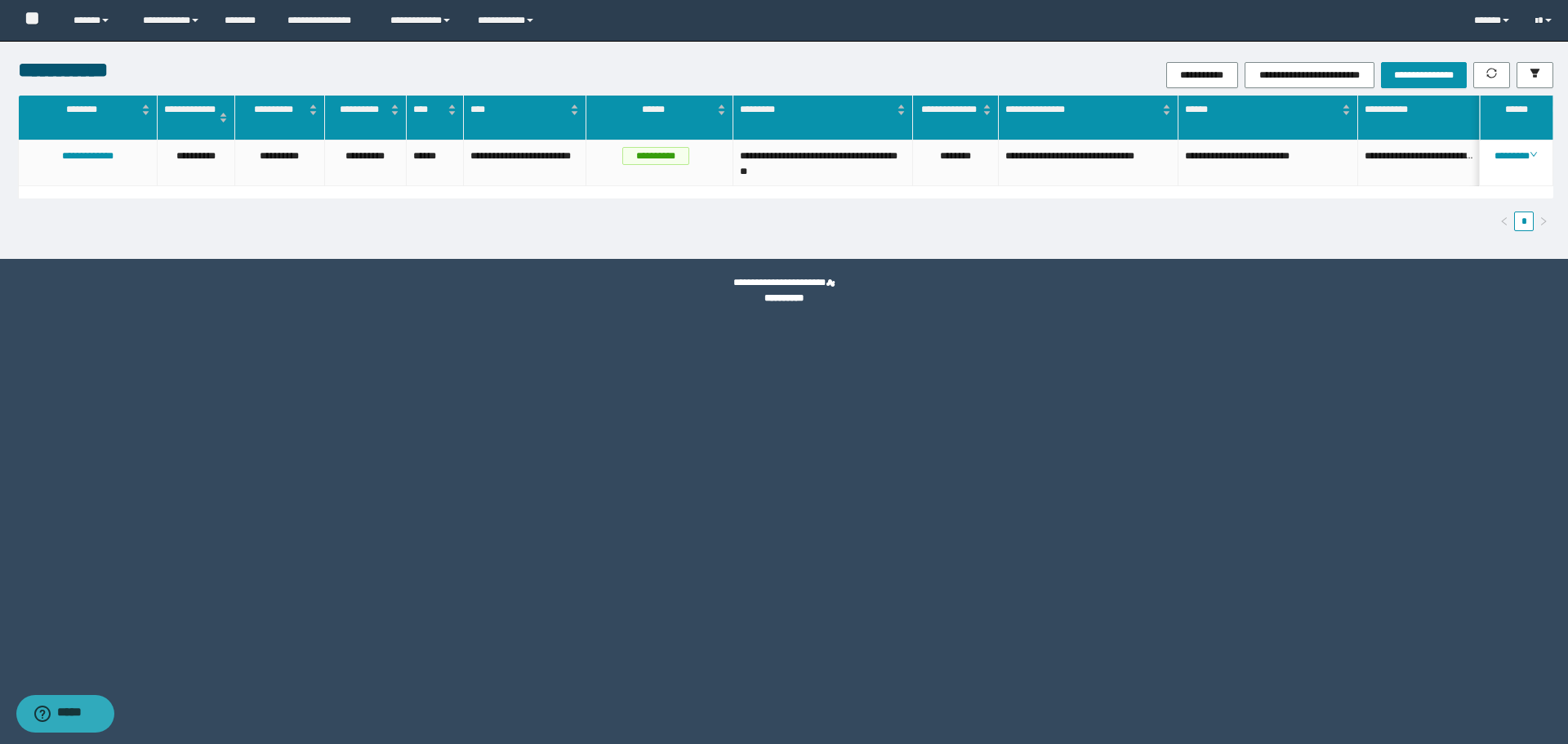 click on "**********" at bounding box center [784, 372] 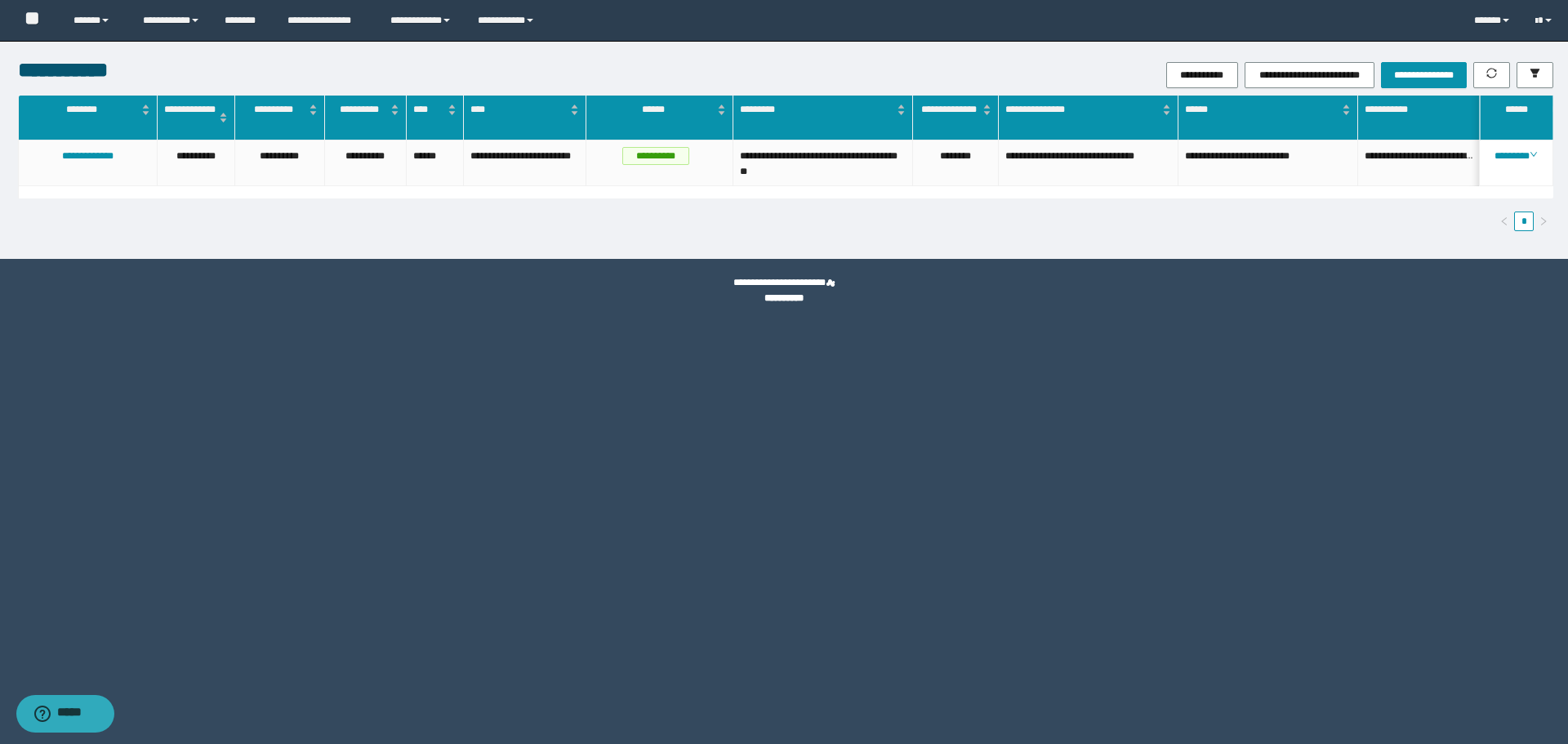 click on "*" at bounding box center [786, 221] 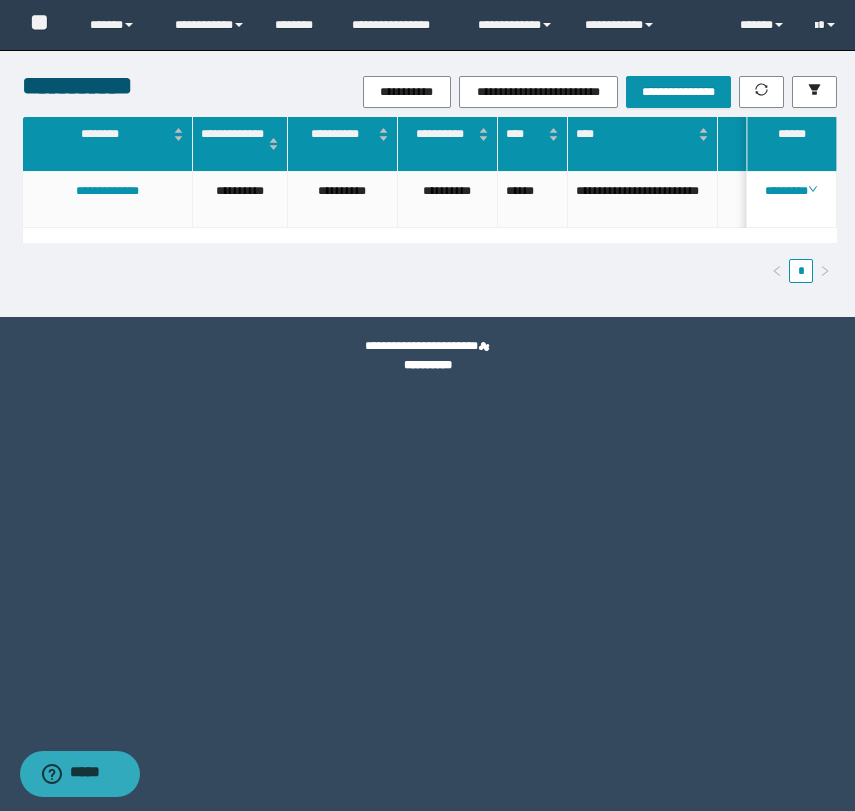 scroll, scrollTop: 0, scrollLeft: 680, axis: horizontal 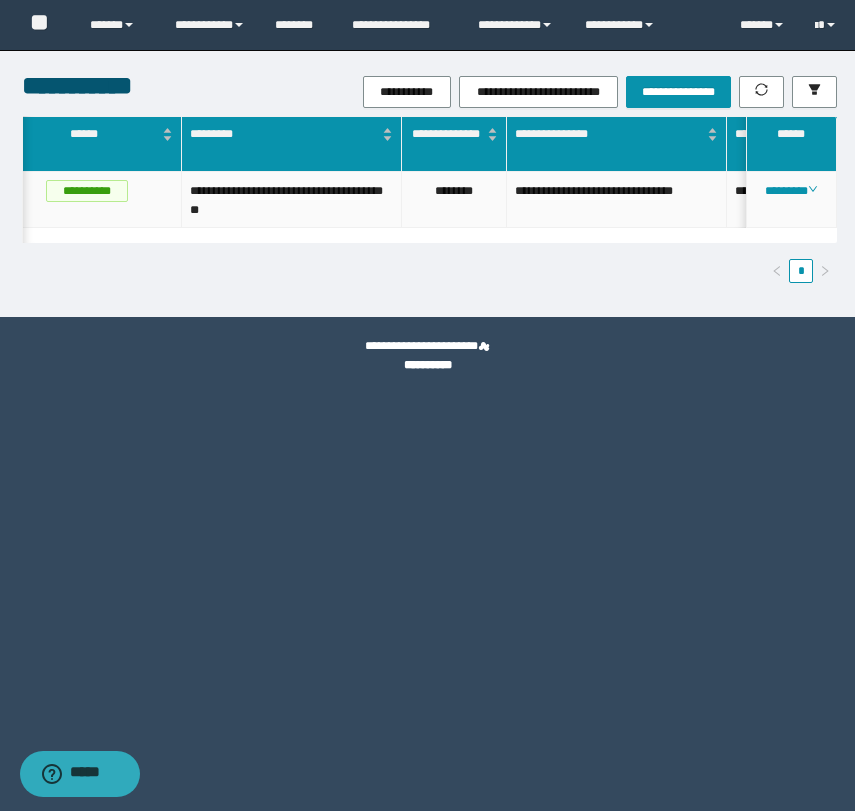 click on "**********" at bounding box center (292, 200) 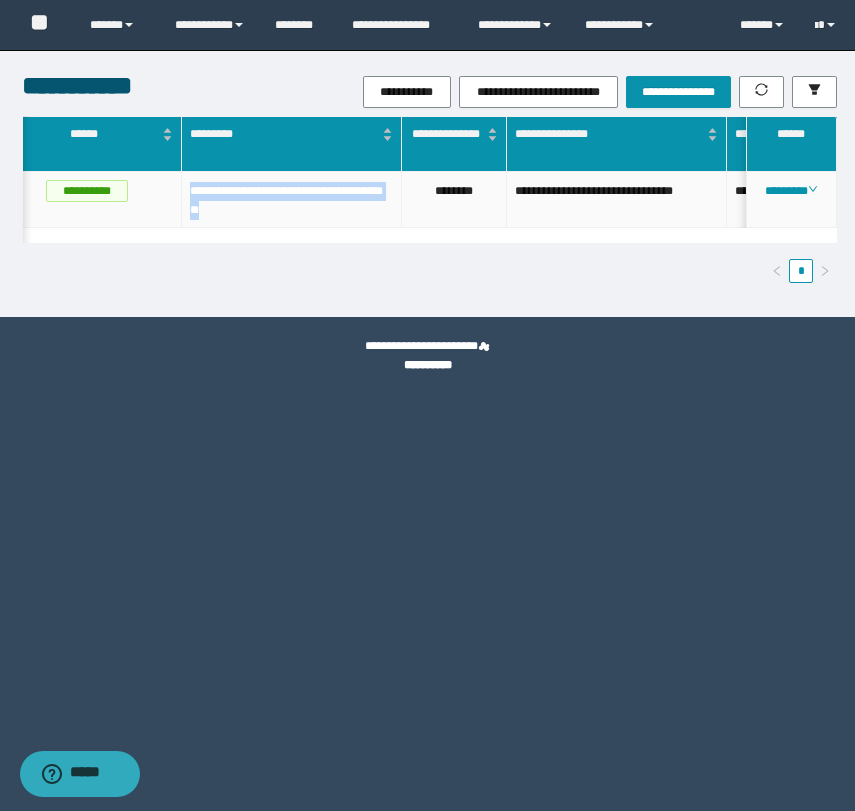 drag, startPoint x: 298, startPoint y: 207, endPoint x: 186, endPoint y: 186, distance: 113.951744 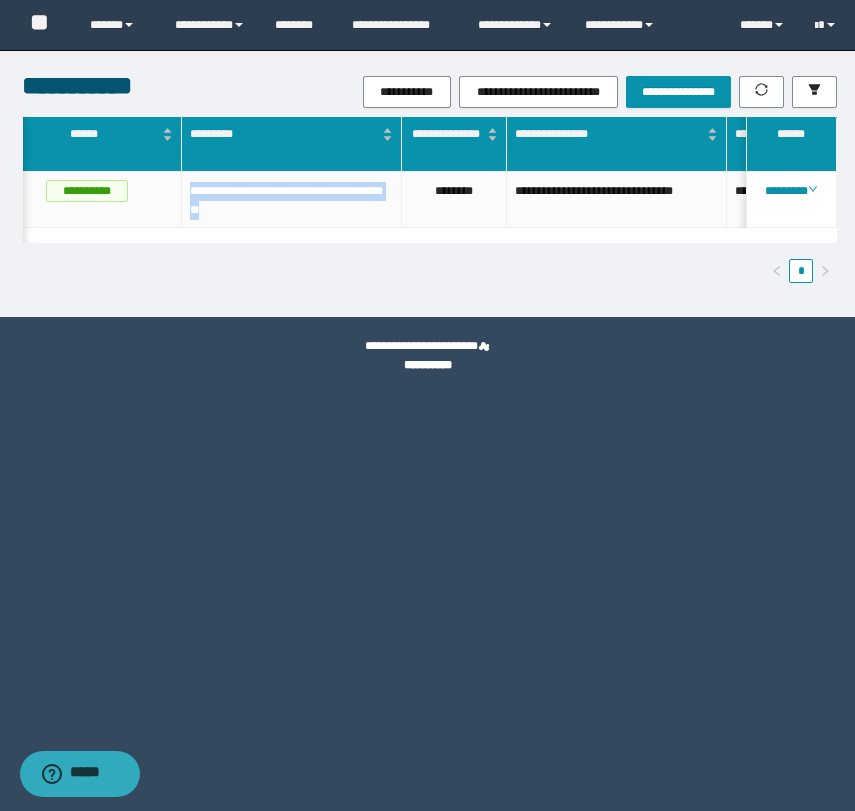 scroll, scrollTop: 0, scrollLeft: 263, axis: horizontal 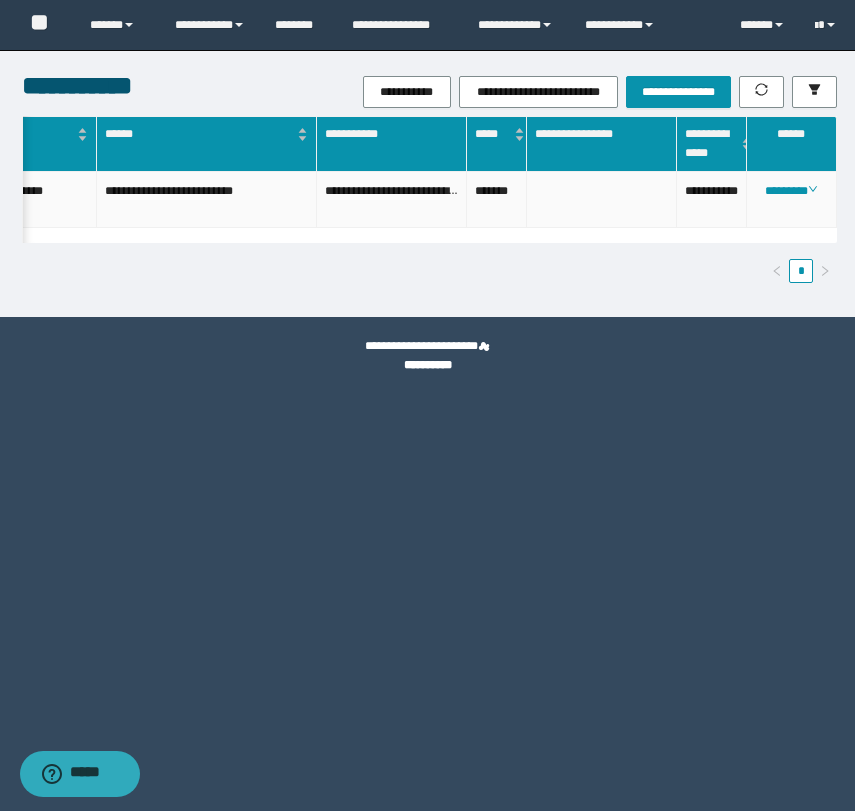 click on "**********" at bounding box center [712, 200] 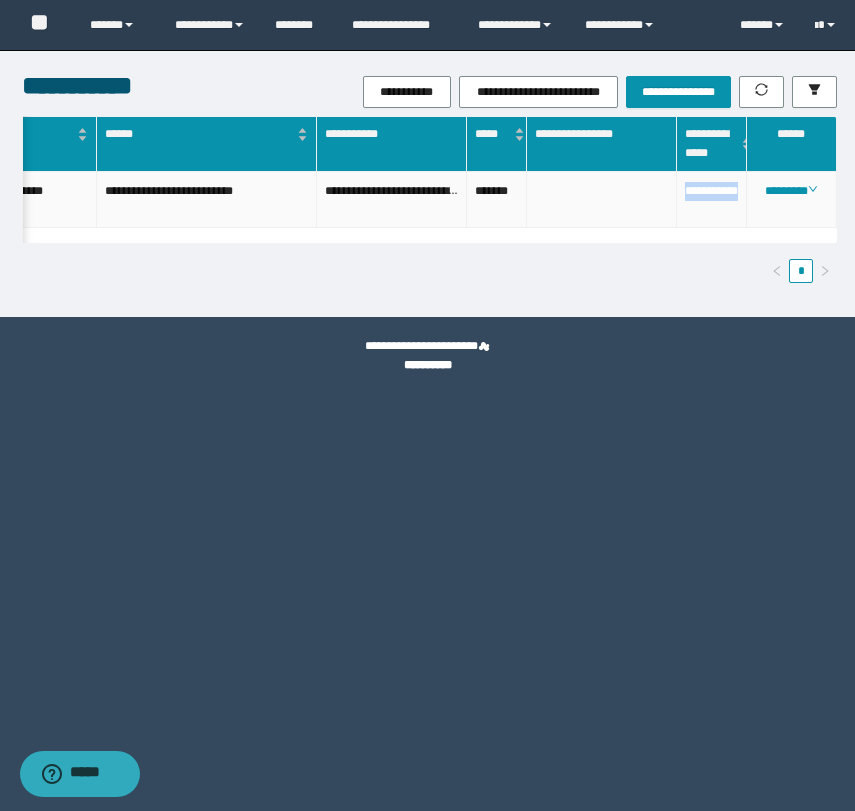 drag, startPoint x: 706, startPoint y: 209, endPoint x: 682, endPoint y: 182, distance: 36.124783 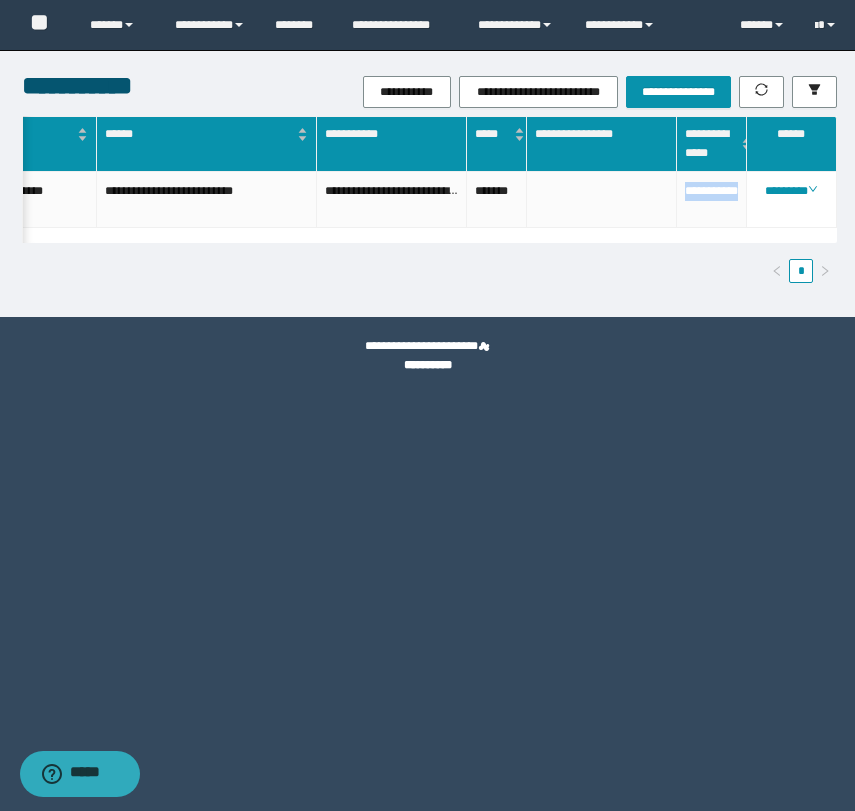 scroll, scrollTop: 0, scrollLeft: 1288, axis: horizontal 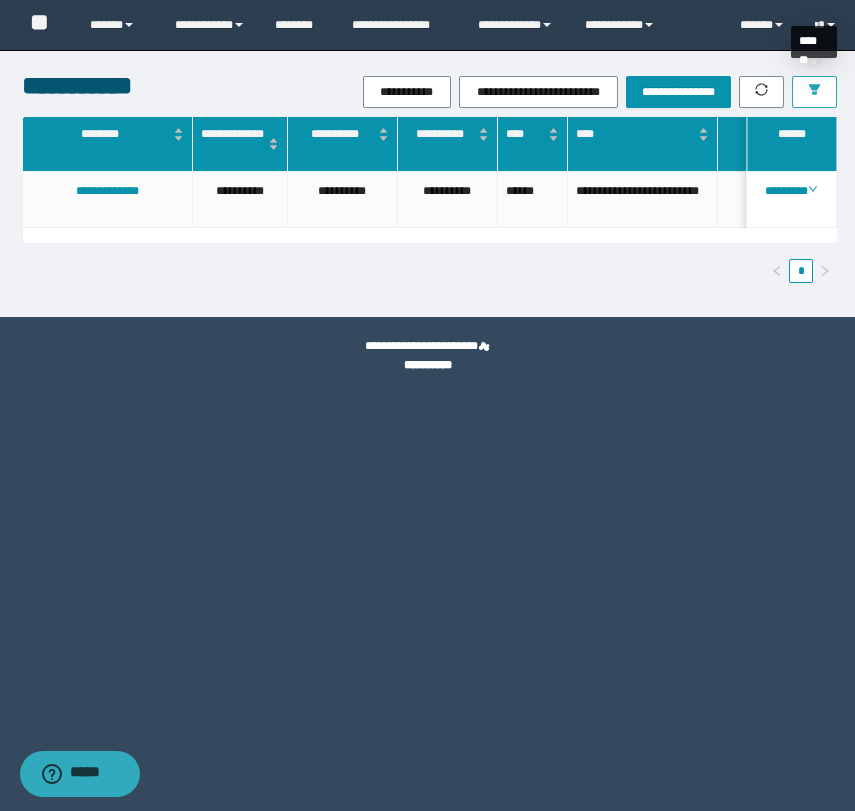 click at bounding box center [814, 92] 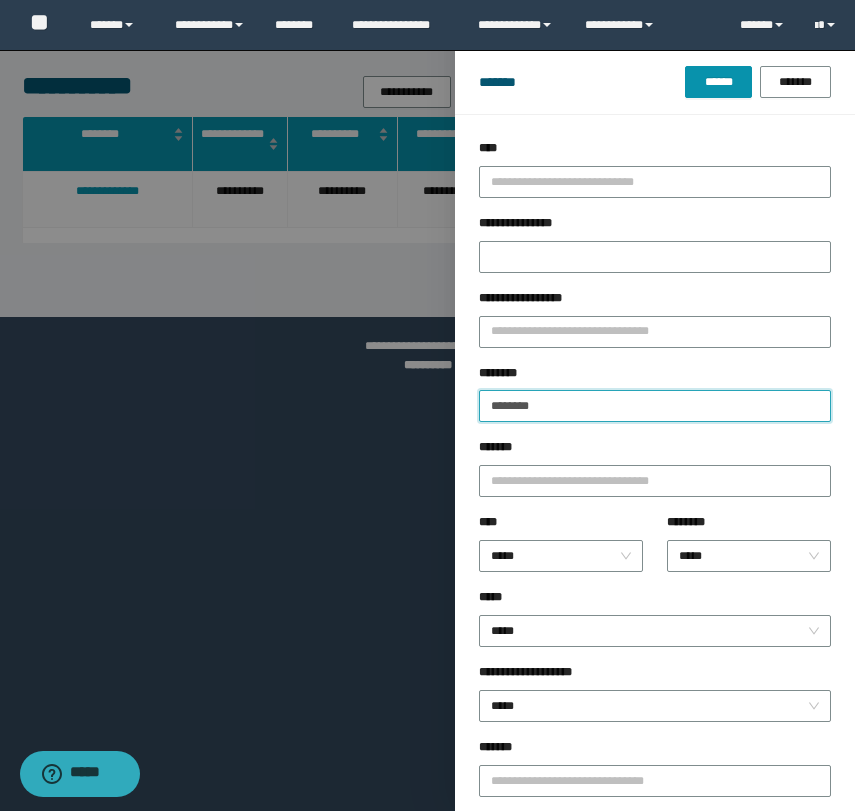 drag, startPoint x: 590, startPoint y: 410, endPoint x: 327, endPoint y: 395, distance: 263.4274 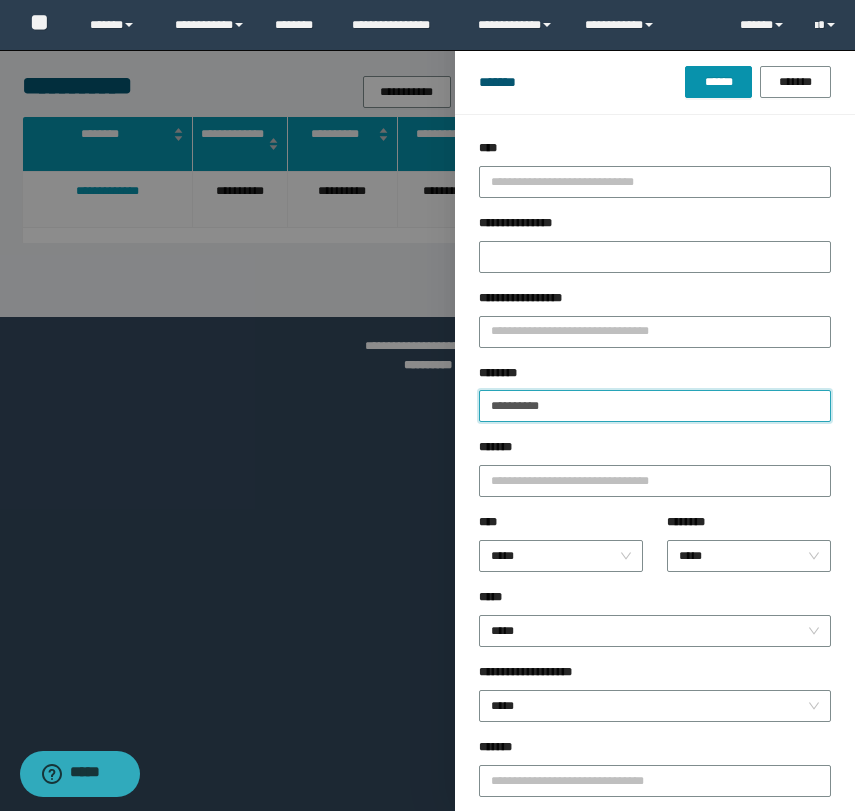 click on "**********" at bounding box center [655, 406] 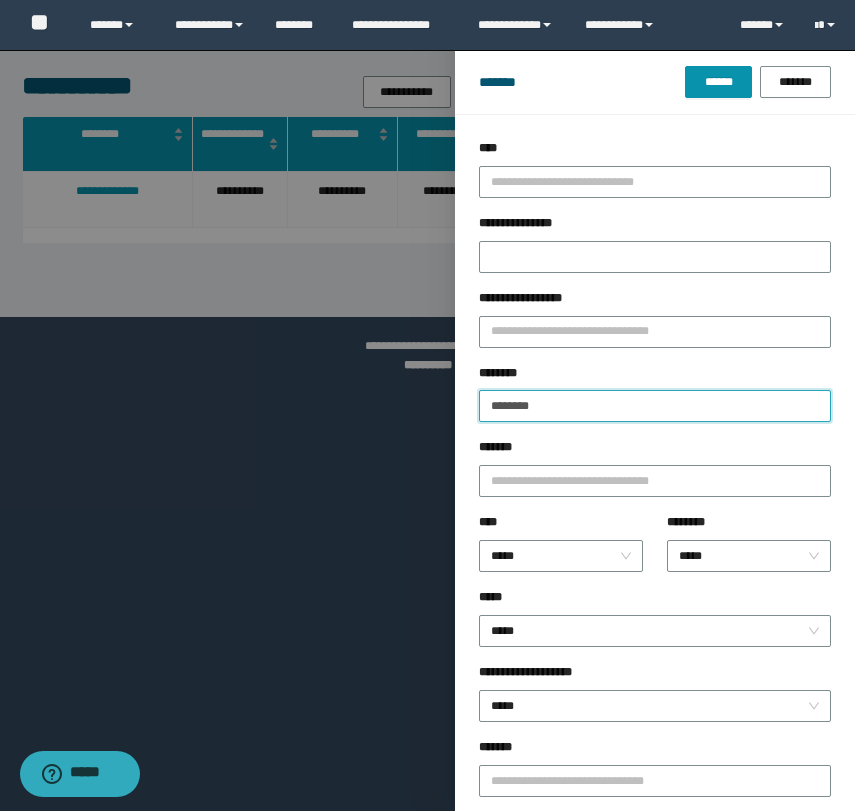 type on "********" 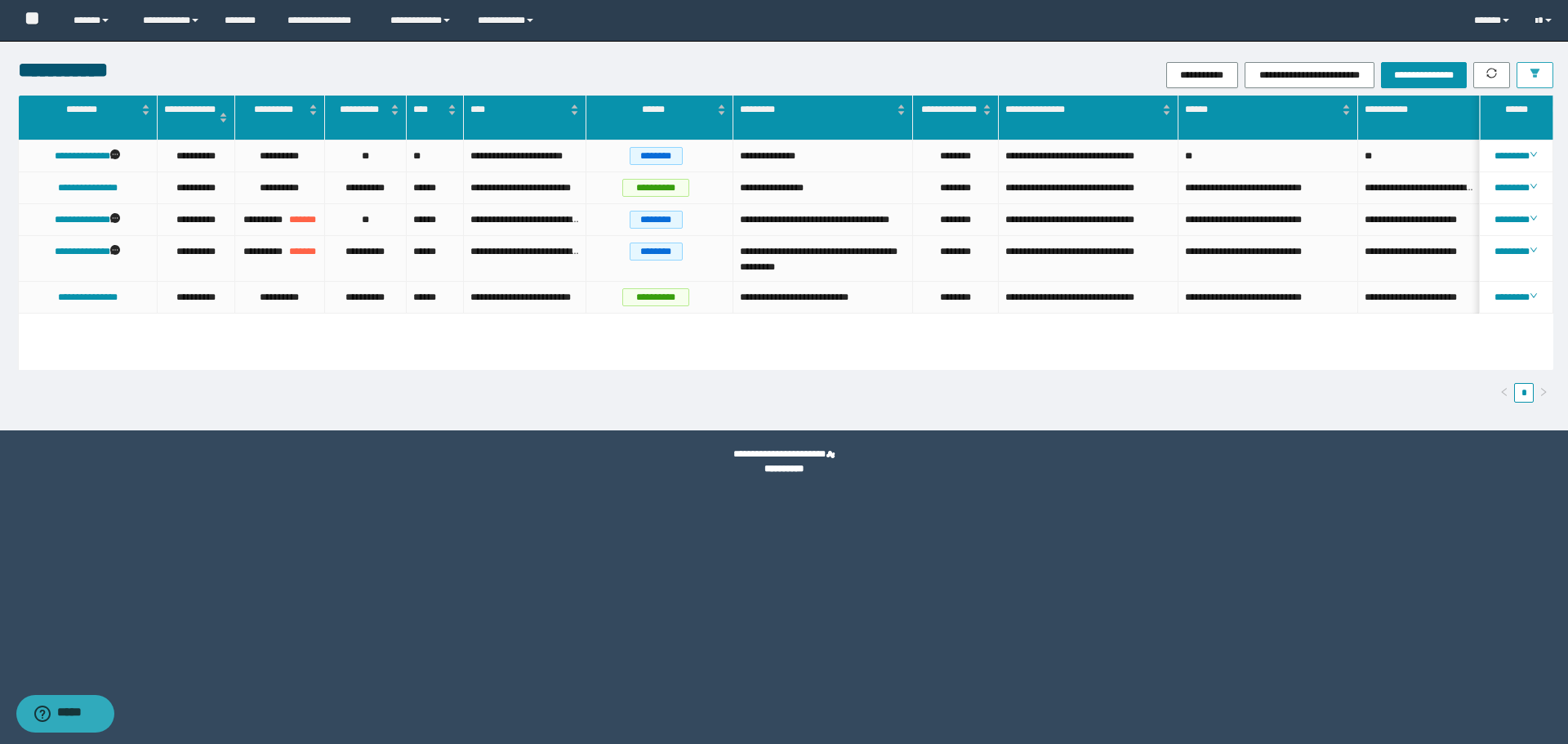scroll, scrollTop: 0, scrollLeft: 228, axis: horizontal 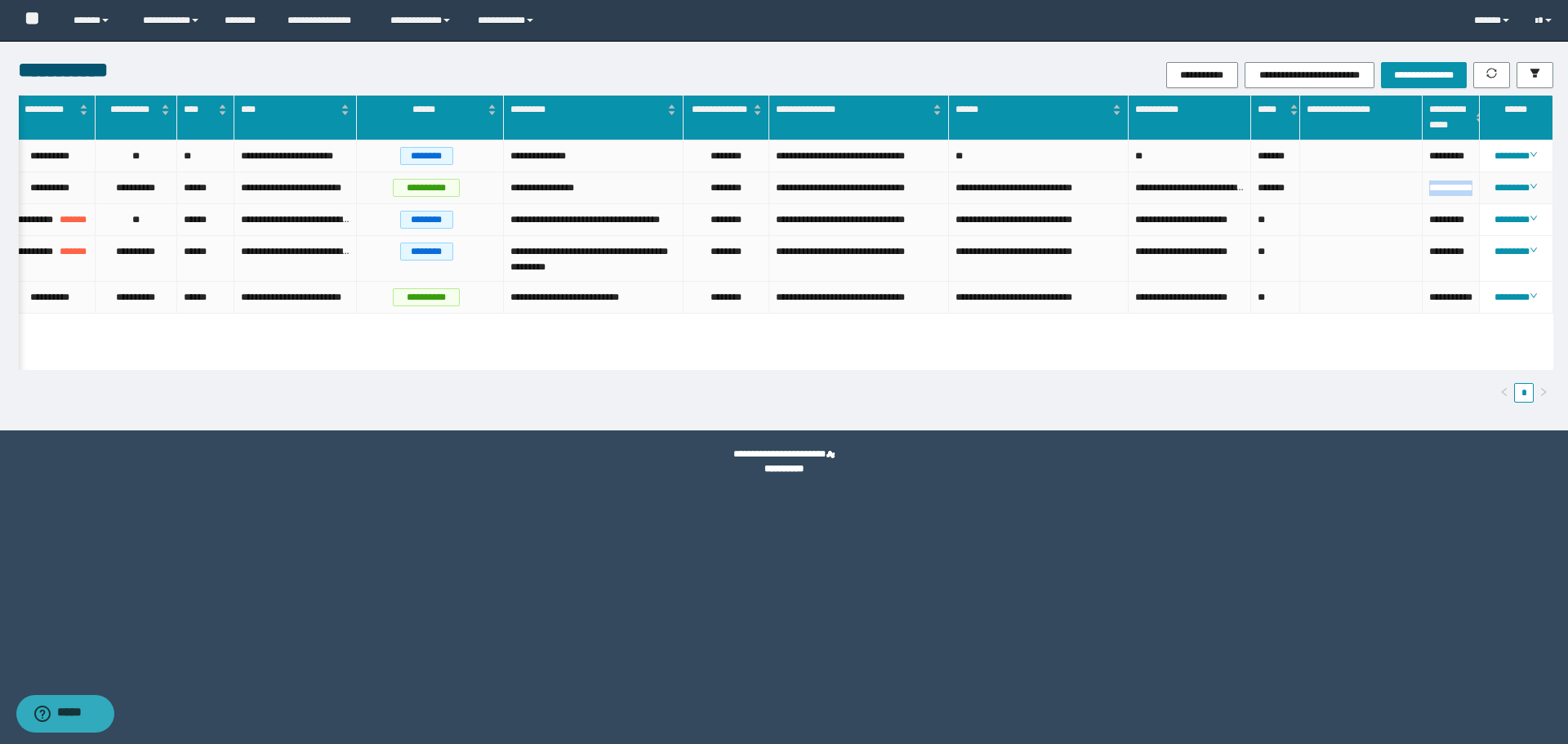drag, startPoint x: 1449, startPoint y: 206, endPoint x: 1426, endPoint y: 189, distance: 28.6007 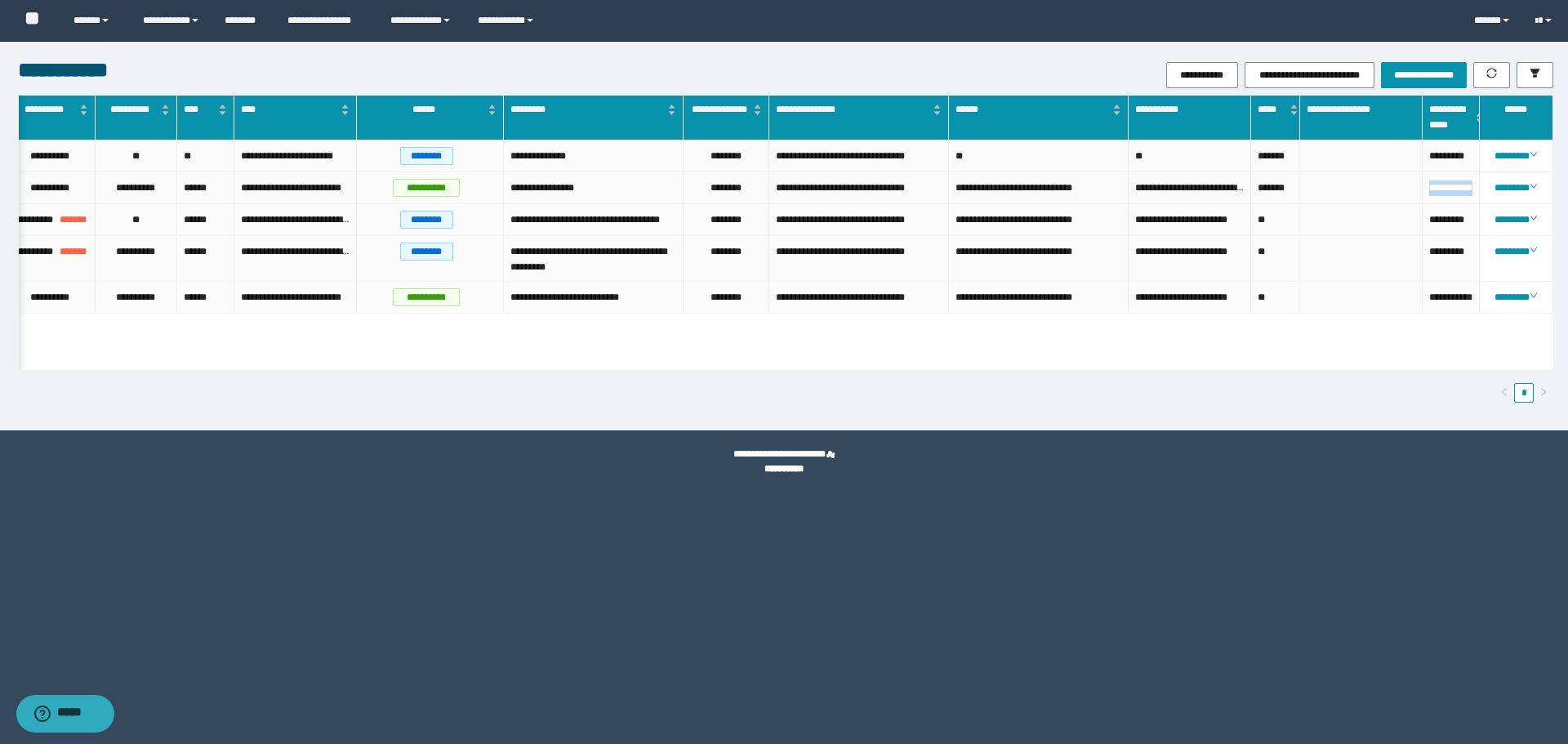 scroll, scrollTop: 0, scrollLeft: 46, axis: horizontal 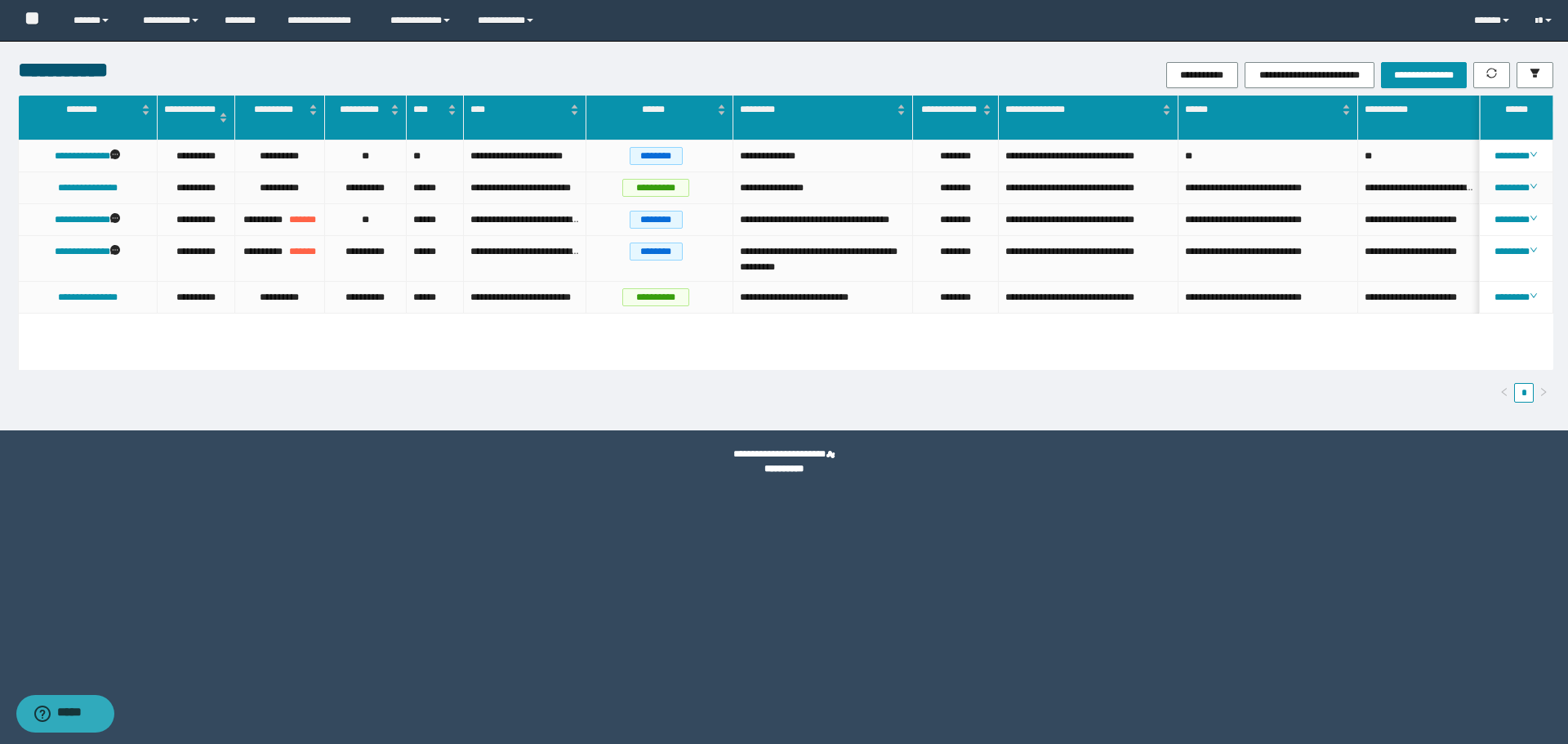 click on "**********" at bounding box center (823, 188) 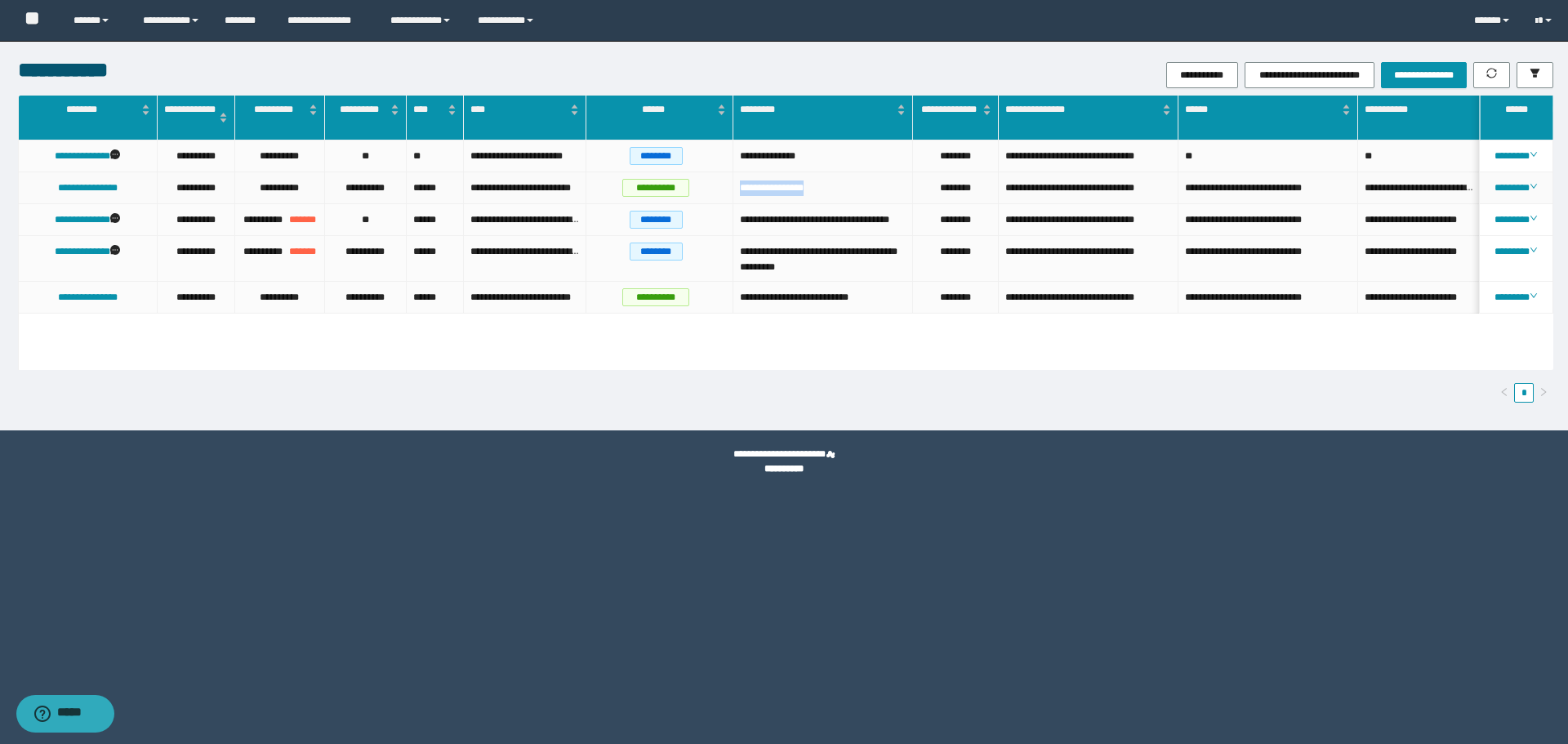 drag, startPoint x: 835, startPoint y: 185, endPoint x: 737, endPoint y: 185, distance: 98 